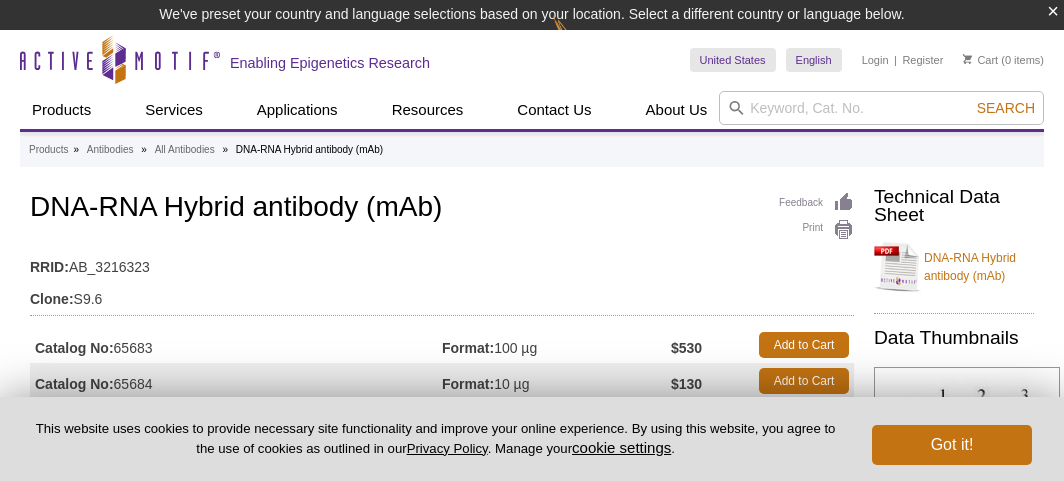 scroll, scrollTop: 0, scrollLeft: 0, axis: both 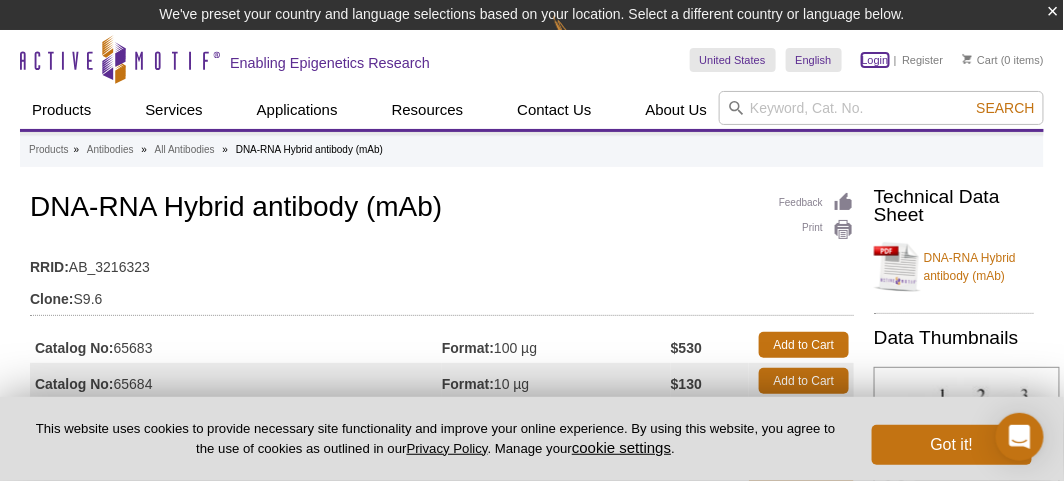 click on "Login" at bounding box center [875, 60] 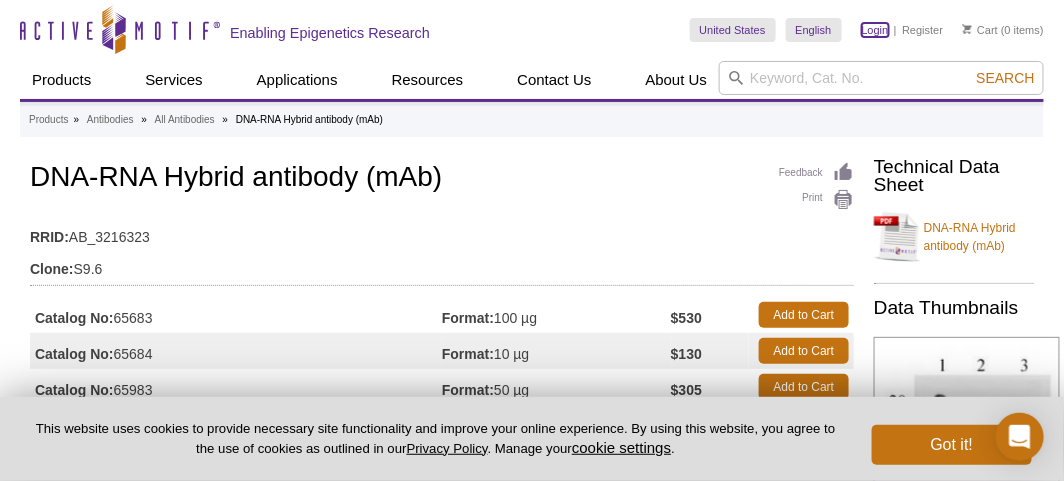 scroll, scrollTop: 0, scrollLeft: 0, axis: both 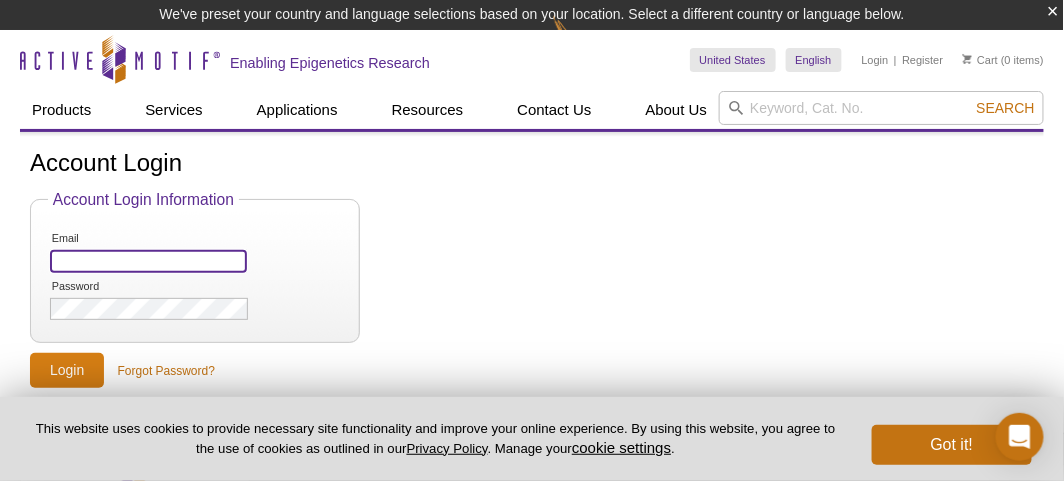 type on "[EMAIL]" 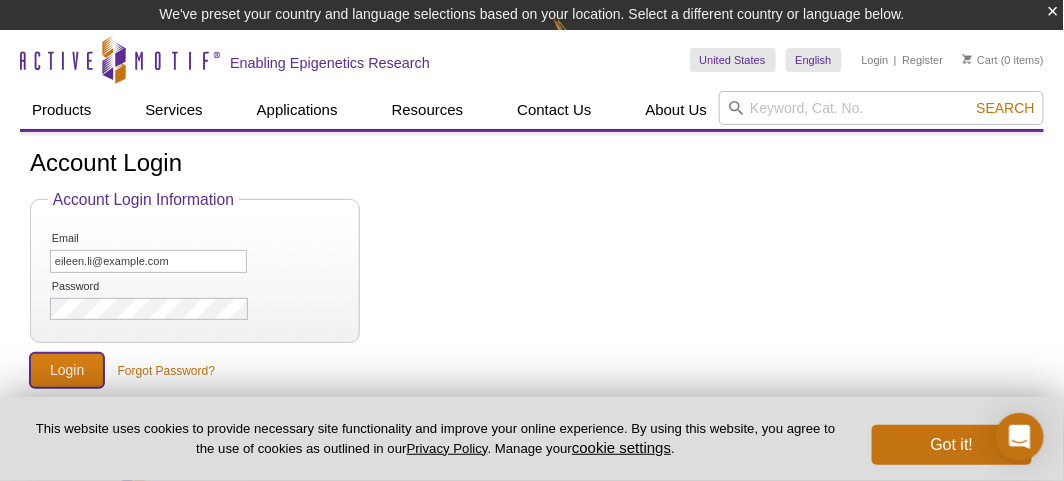 click on "Login" at bounding box center (67, 370) 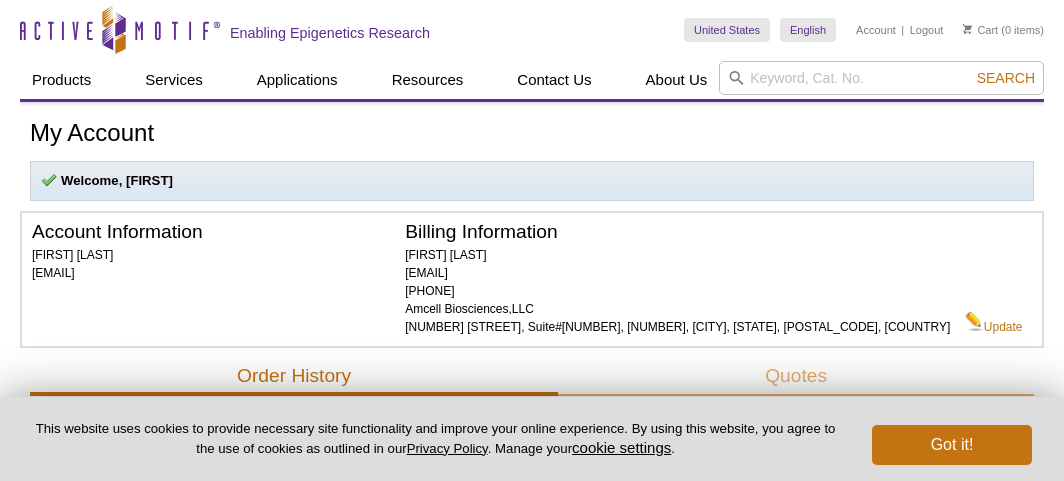 scroll, scrollTop: 0, scrollLeft: 0, axis: both 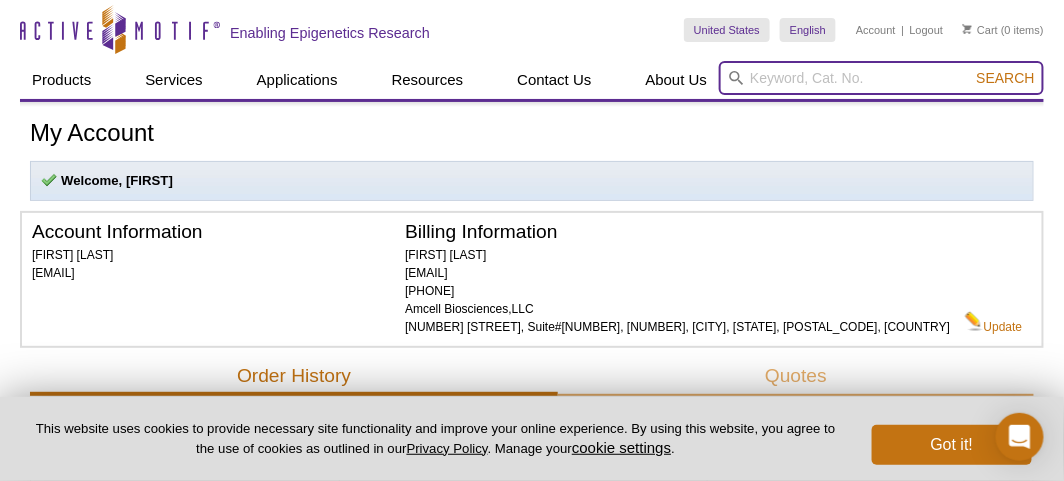 click at bounding box center (881, 78) 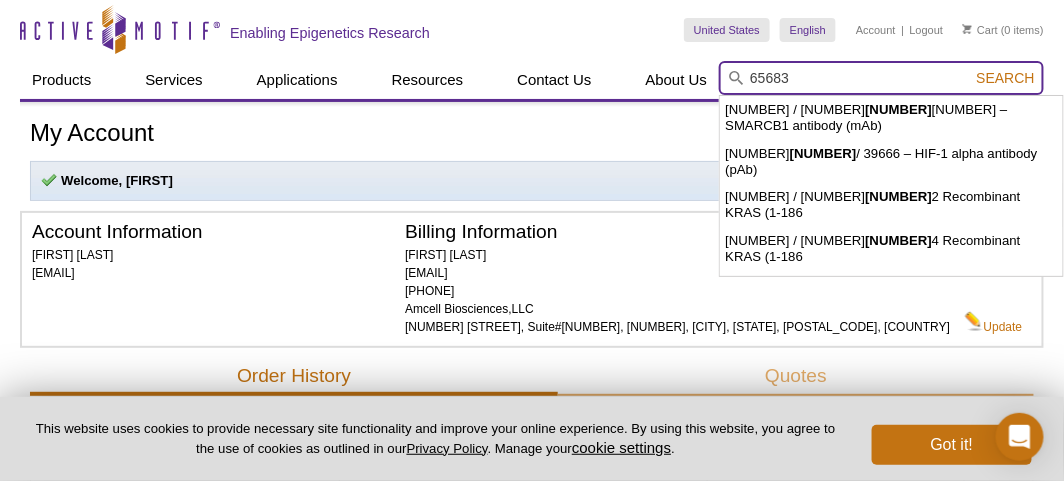 click on "Search" at bounding box center [1006, 78] 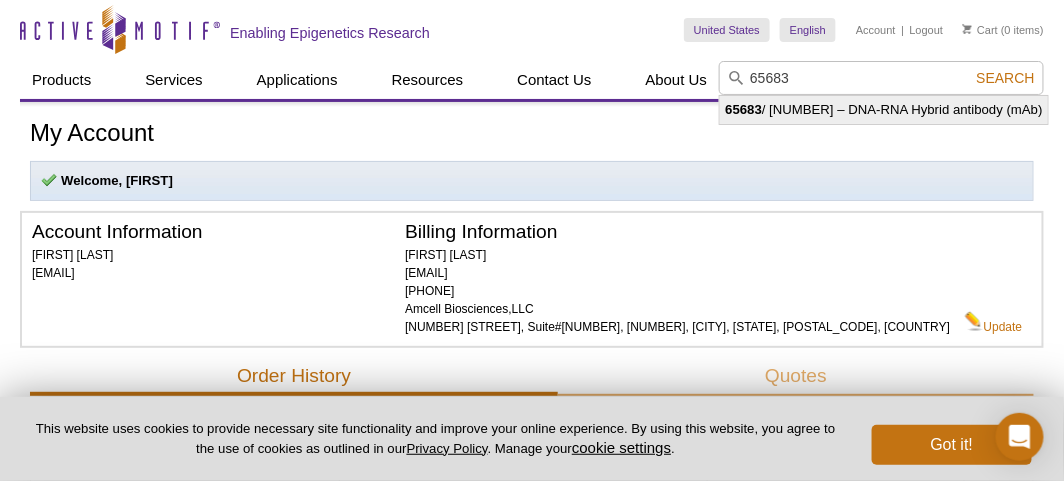 click on "65683  / 65684 – DNA-RNA Hybrid antibody (mAb)" at bounding box center (883, 110) 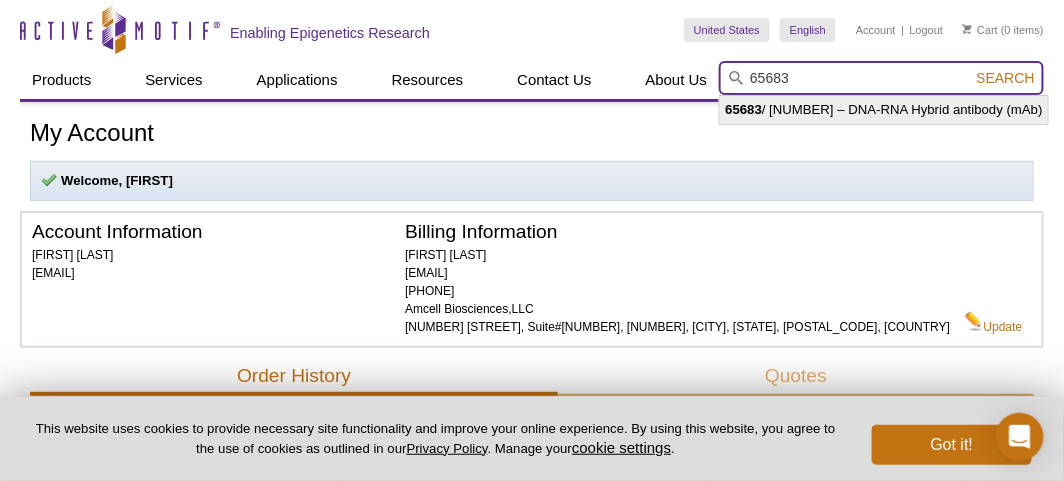 type on "65683 / 65684 – DNA-RNA Hybrid antibody (mAb)" 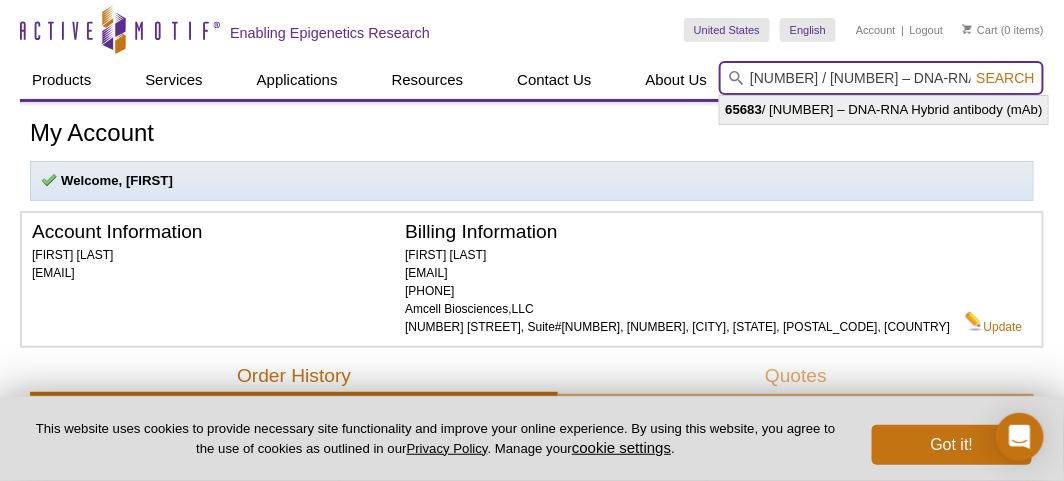 scroll, scrollTop: 0, scrollLeft: 89, axis: horizontal 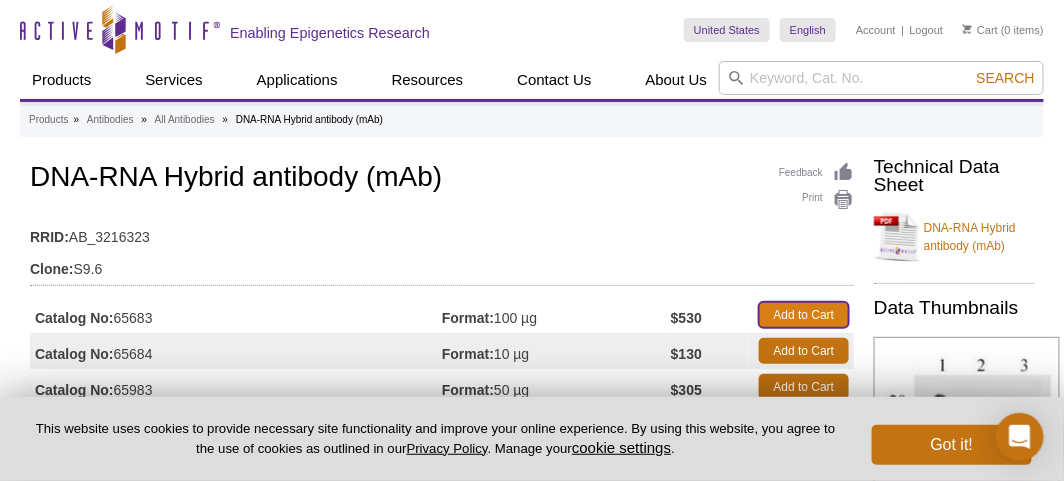 click on "Add to Cart" at bounding box center [804, 315] 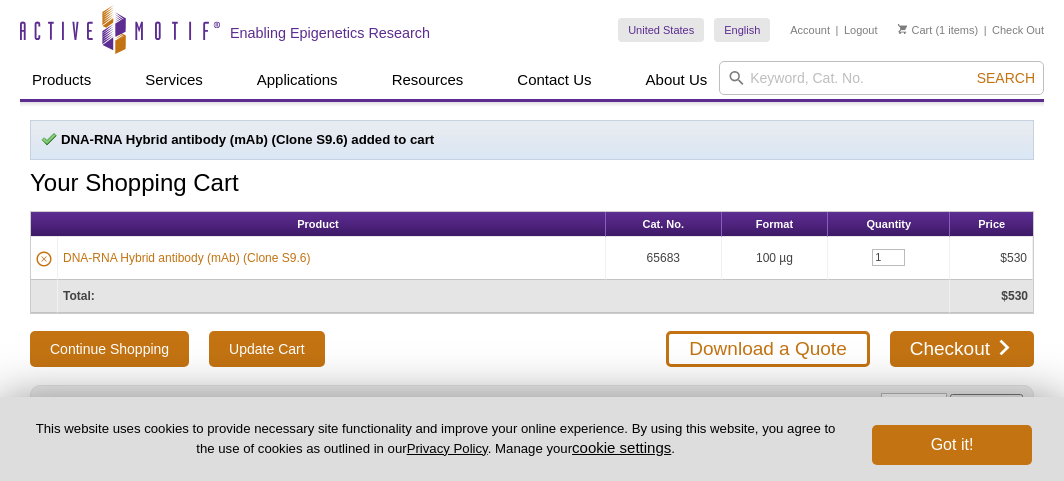 scroll, scrollTop: 0, scrollLeft: 0, axis: both 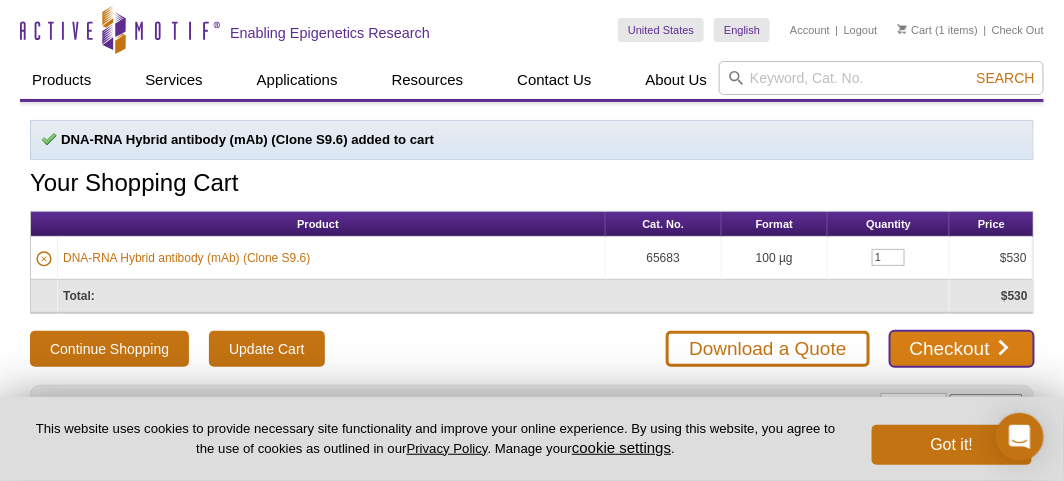click on "Checkout" at bounding box center (962, 349) 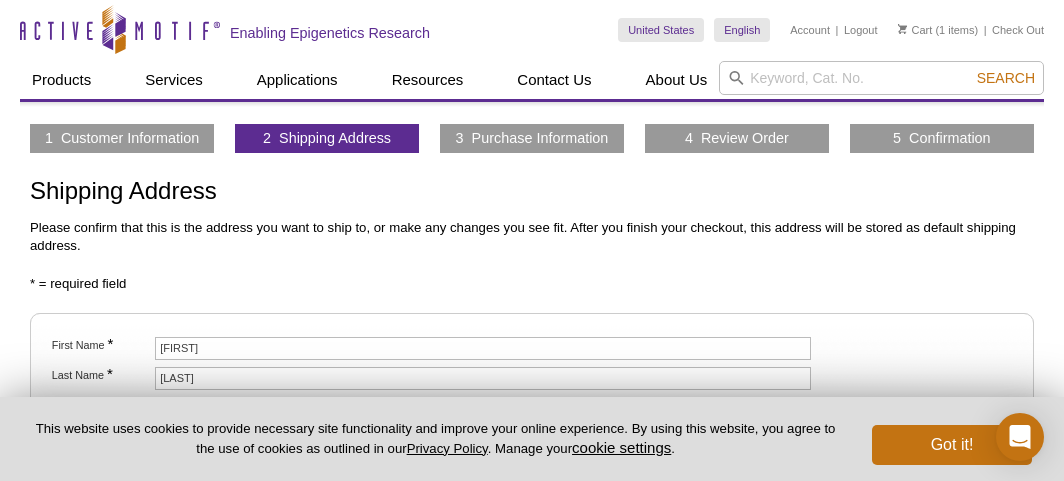 scroll, scrollTop: 0, scrollLeft: 0, axis: both 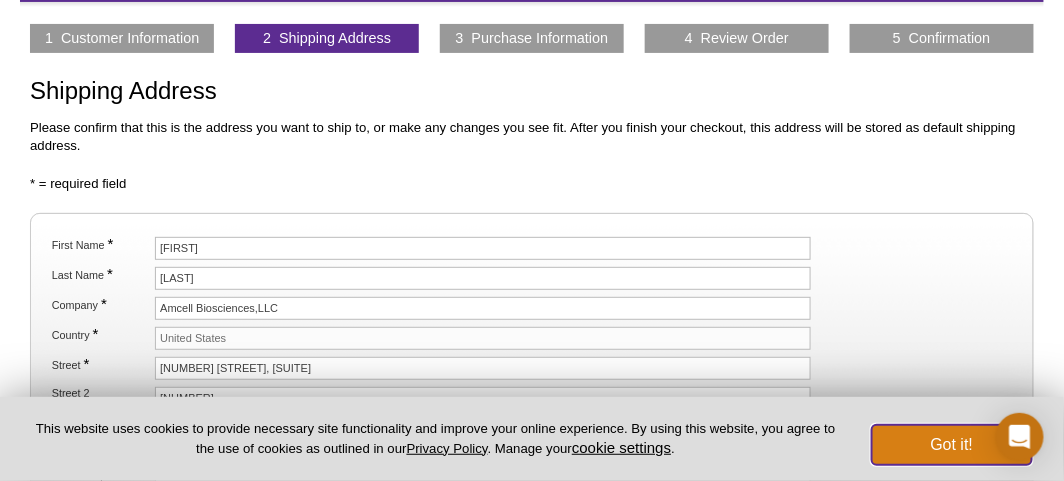 click on "Got it!" at bounding box center [952, 445] 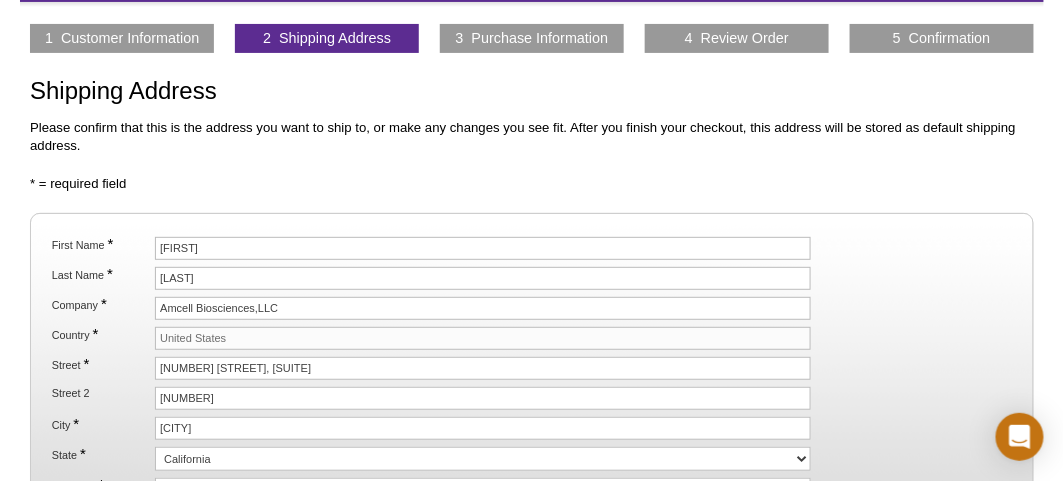 scroll, scrollTop: 400, scrollLeft: 0, axis: vertical 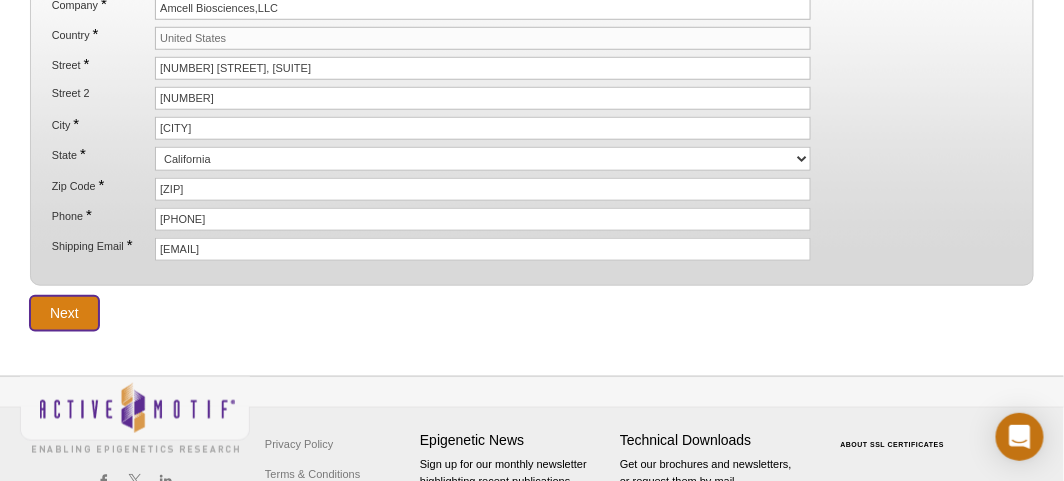click on "Next" at bounding box center [64, 313] 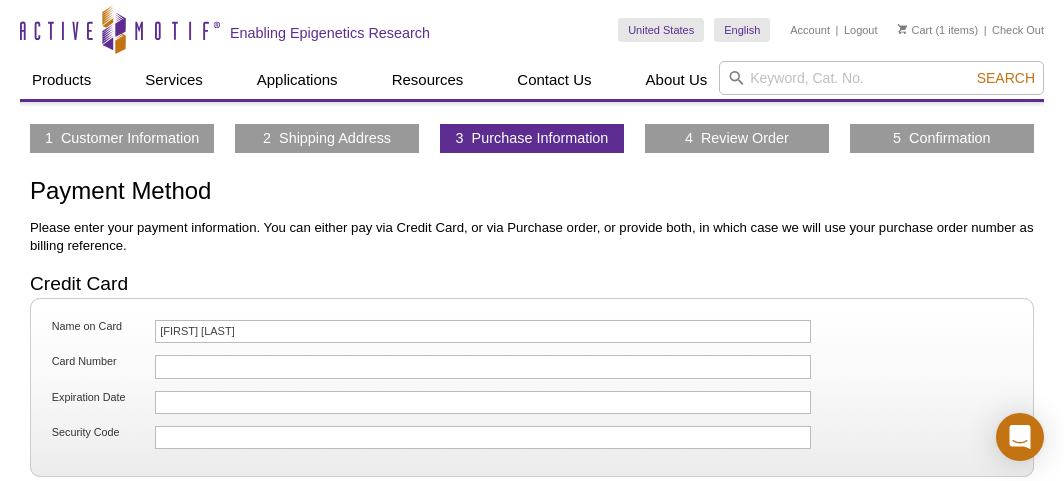 scroll, scrollTop: 0, scrollLeft: 0, axis: both 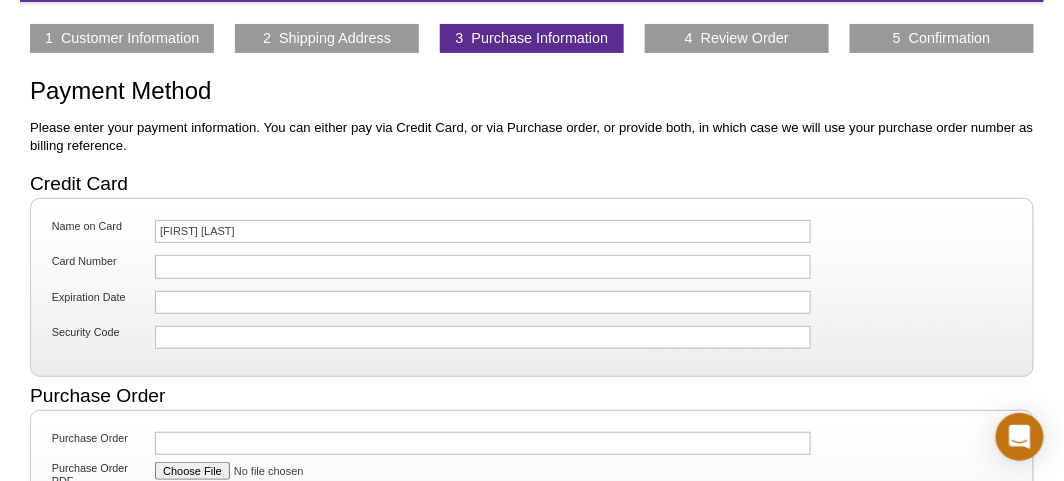 click at bounding box center [483, 266] 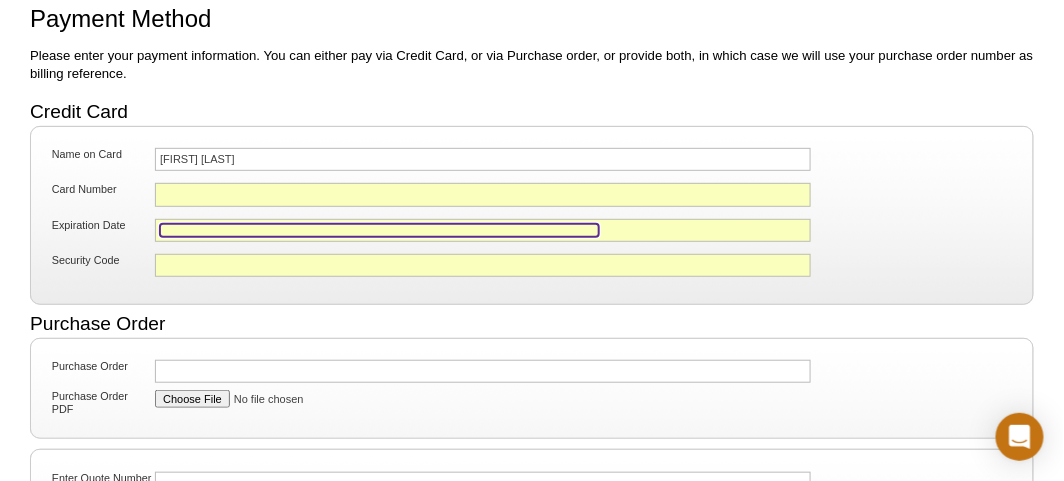 scroll, scrollTop: 200, scrollLeft: 0, axis: vertical 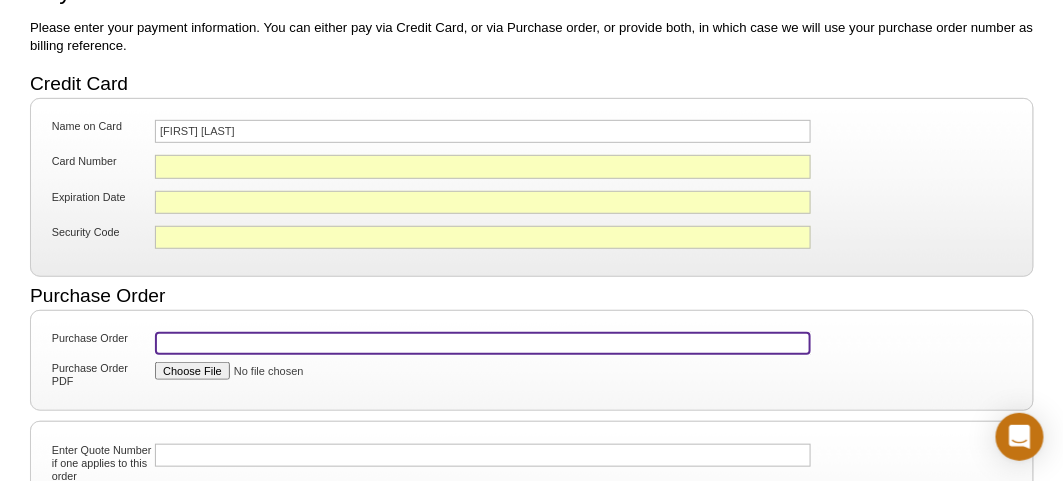 click on "Purchase Order" at bounding box center (483, 343) 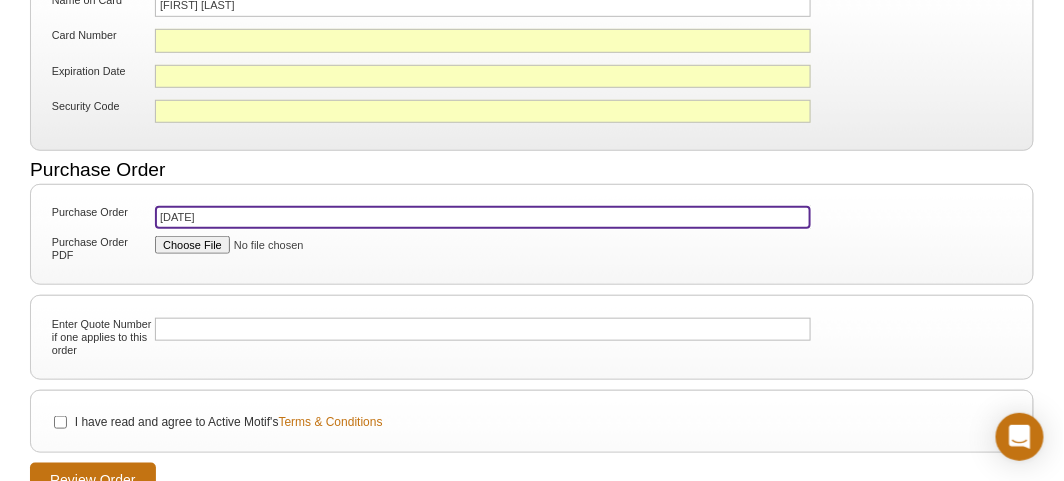 scroll, scrollTop: 400, scrollLeft: 0, axis: vertical 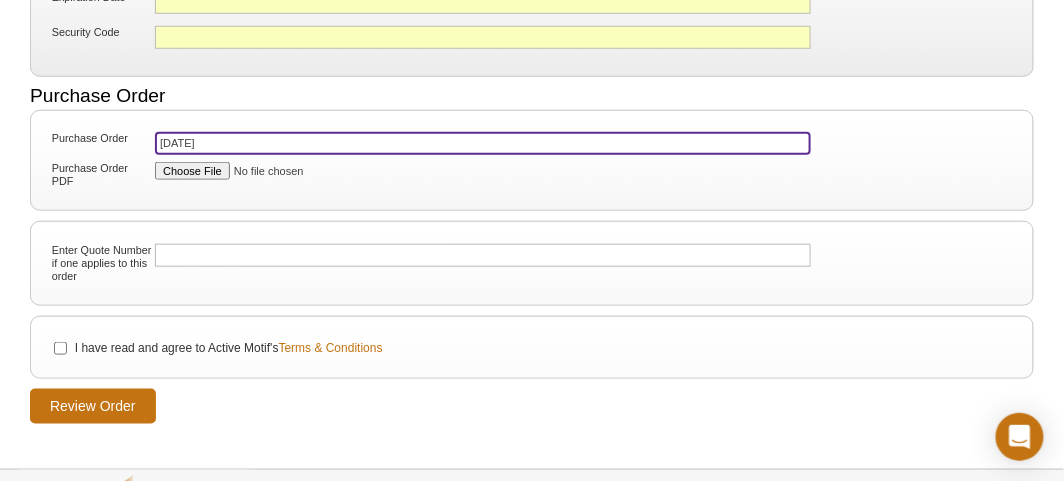 type on "20250804" 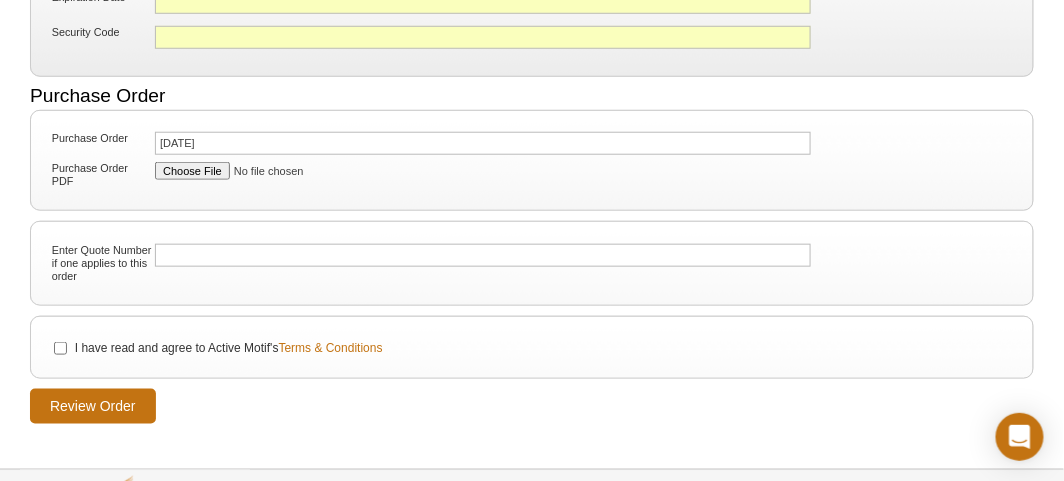 click on "I have read and agree to Active Motif's  Terms & Conditions" at bounding box center [532, 348] 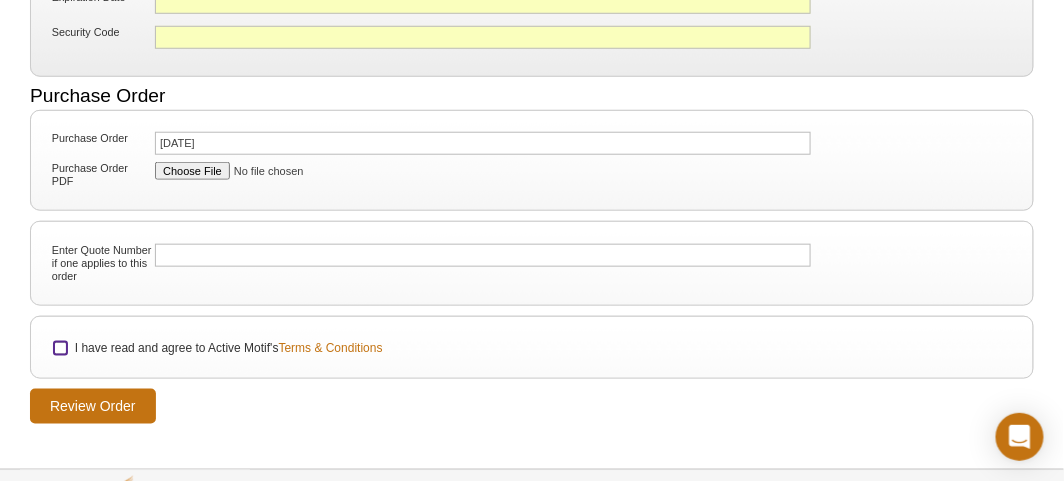 click on "I have read and agree to Active Motif's  Terms & Conditions" at bounding box center (60, 348) 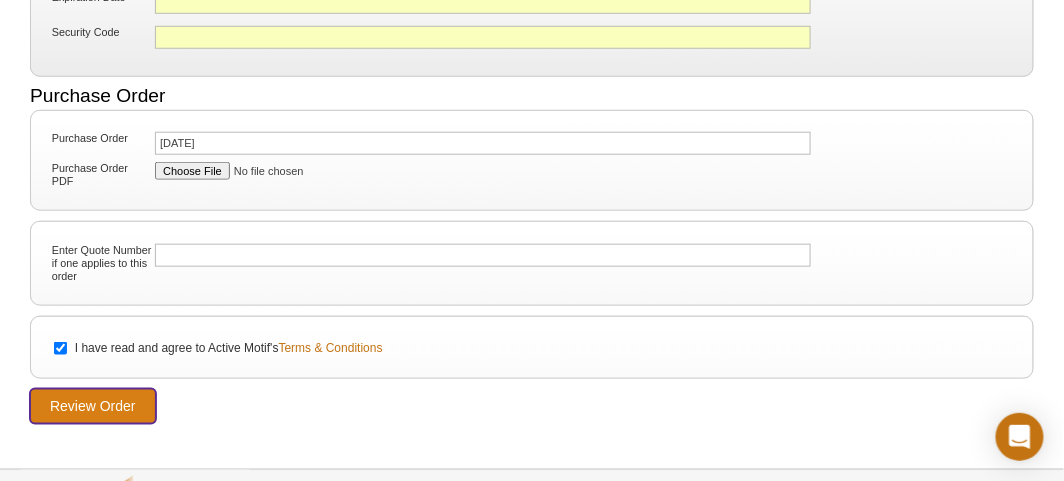 click on "Review Order" at bounding box center [93, 406] 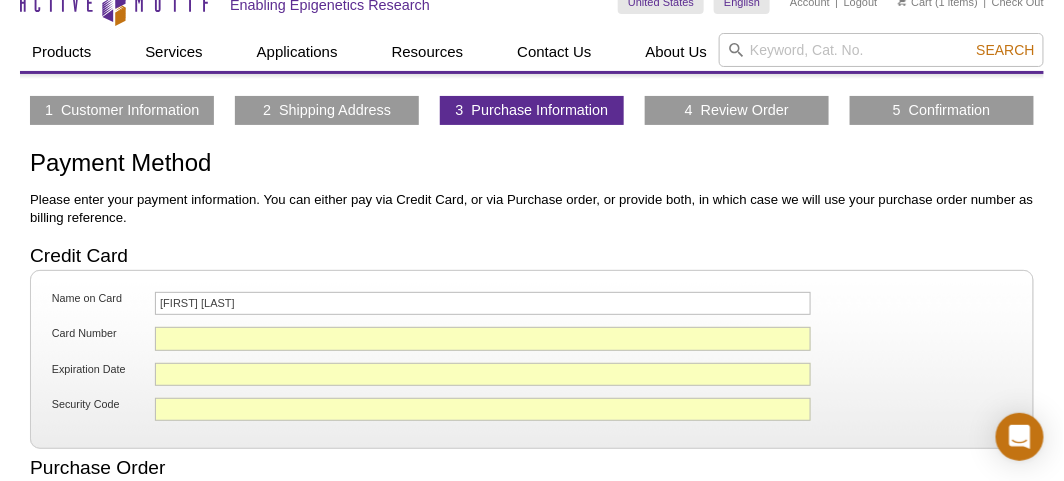 scroll, scrollTop: 0, scrollLeft: 0, axis: both 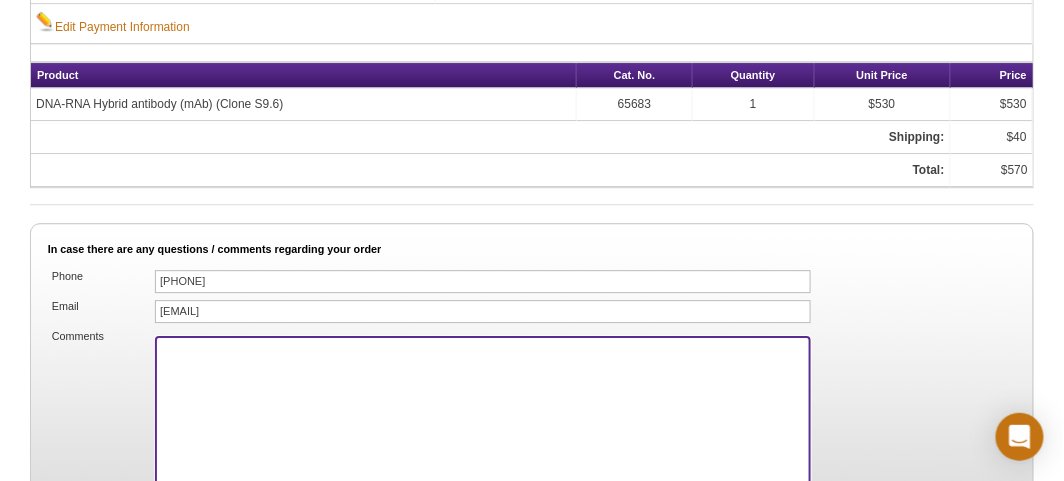 drag, startPoint x: 333, startPoint y: 377, endPoint x: 349, endPoint y: 406, distance: 33.12099 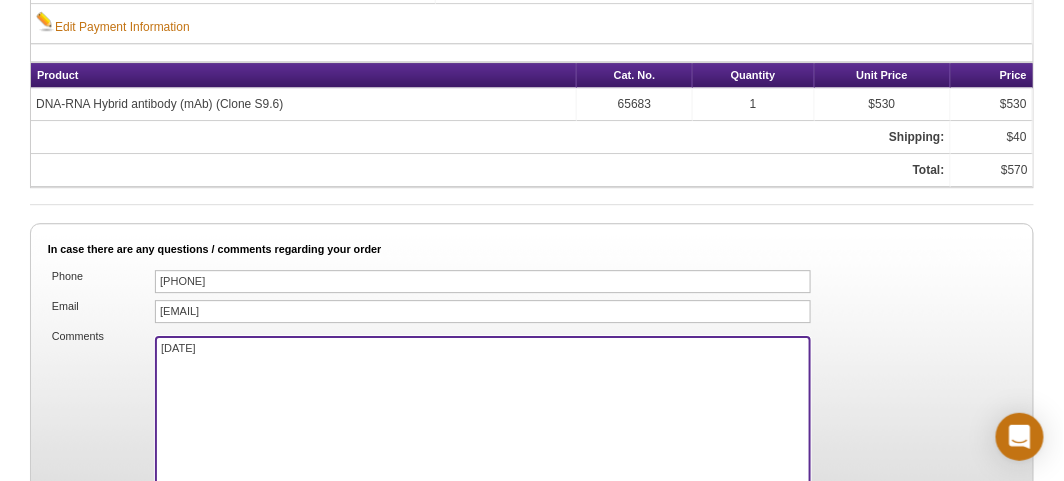 type on "PO#20250728" 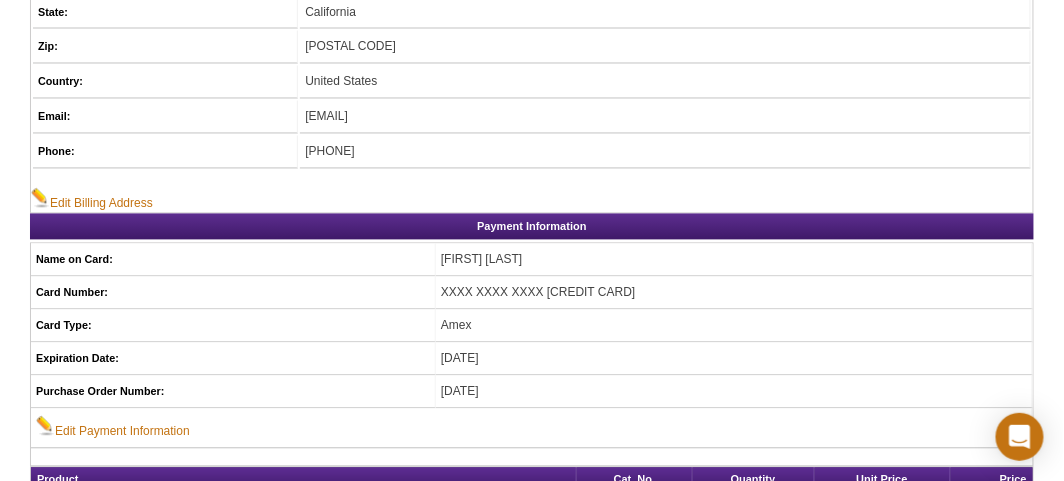 scroll, scrollTop: 1000, scrollLeft: 0, axis: vertical 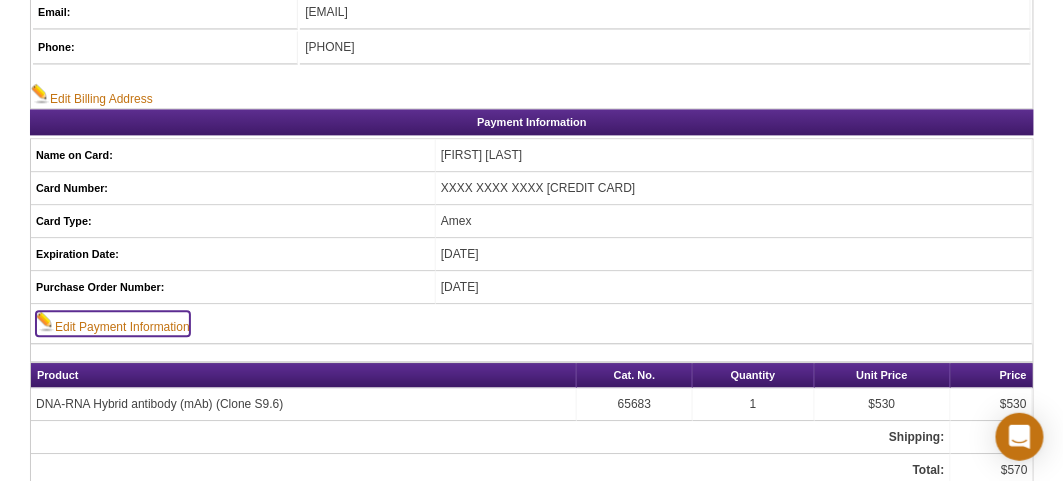 click on "Edit Payment Information" at bounding box center [113, 323] 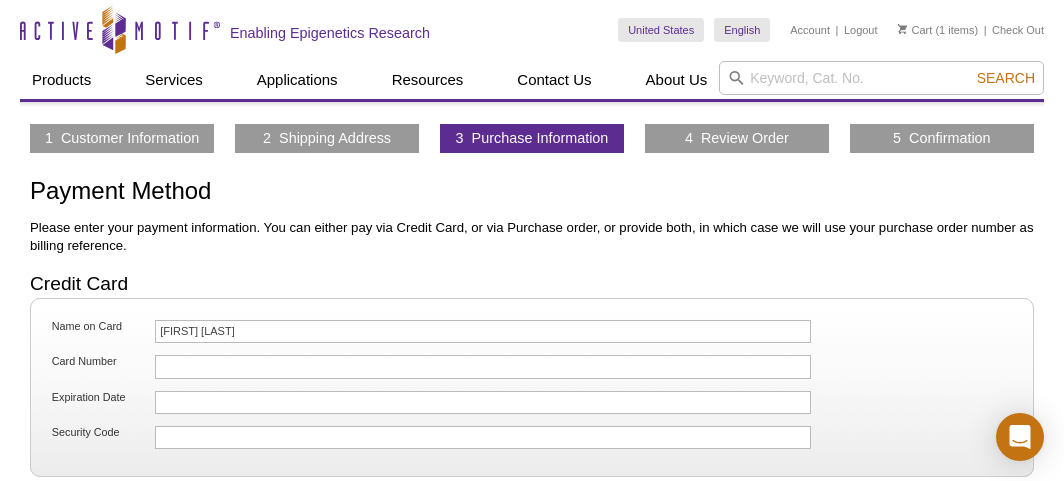 scroll, scrollTop: 0, scrollLeft: 0, axis: both 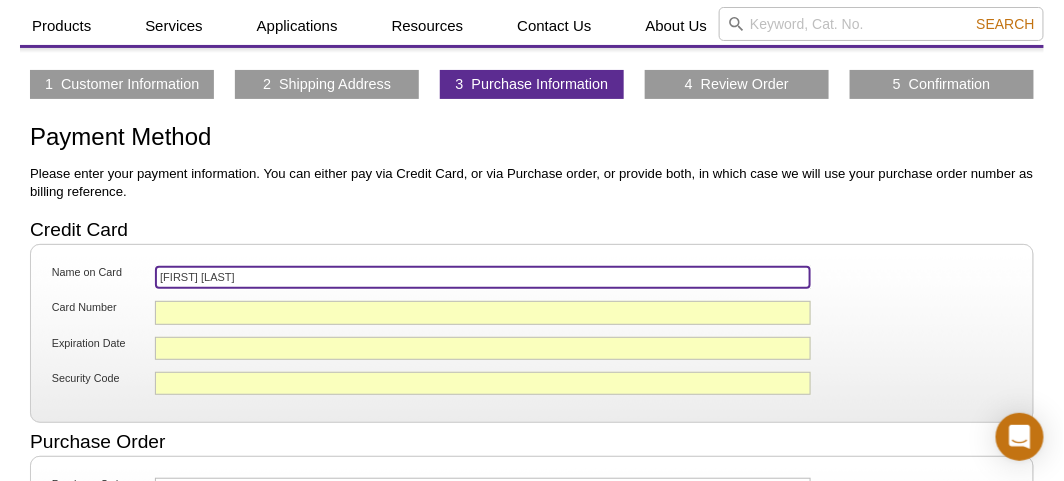 click on "[FIRST] [LAST]" at bounding box center [483, 277] 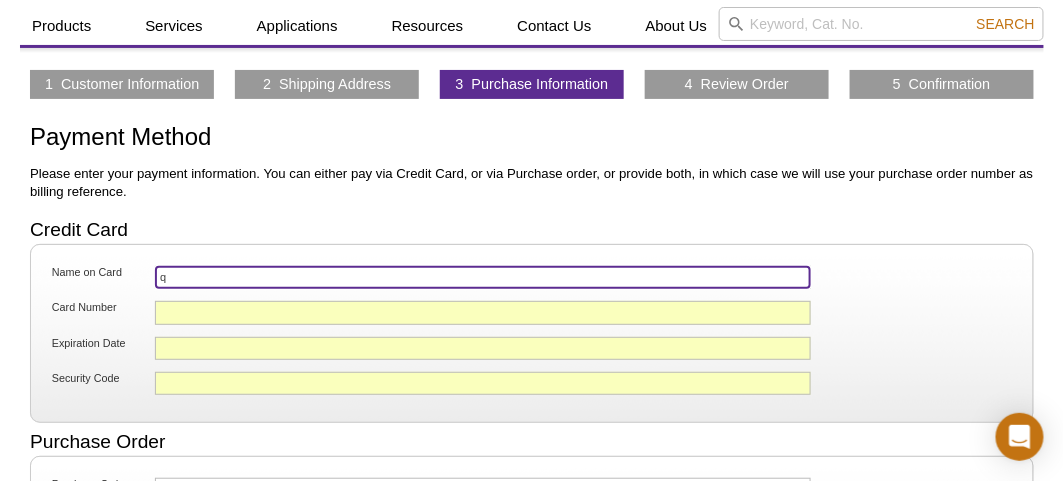 type on "Qinxue Ding" 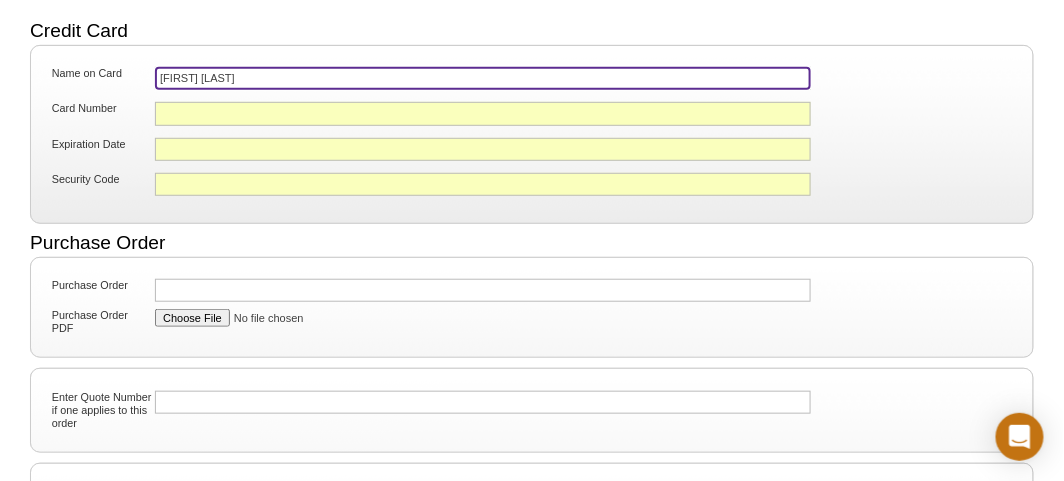 scroll, scrollTop: 254, scrollLeft: 0, axis: vertical 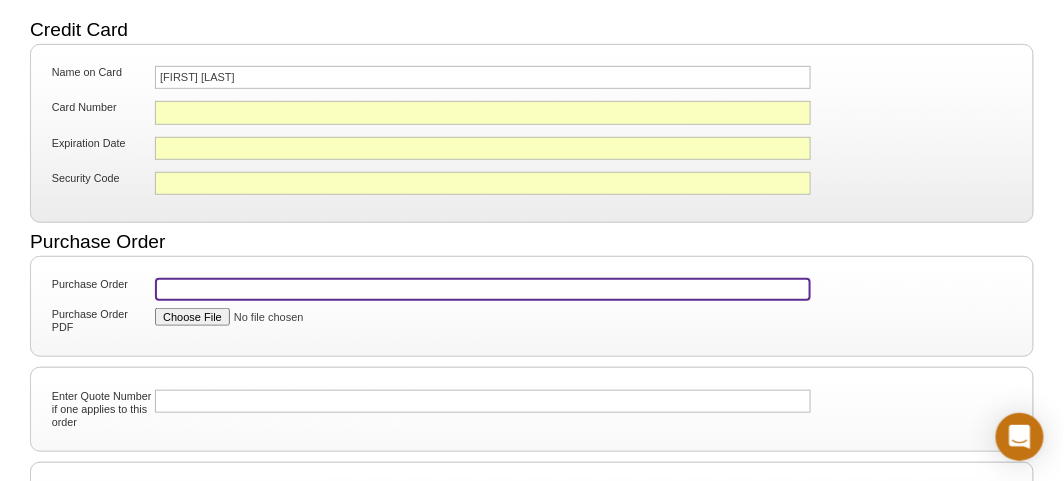 click on "Purchase Order" at bounding box center (483, 289) 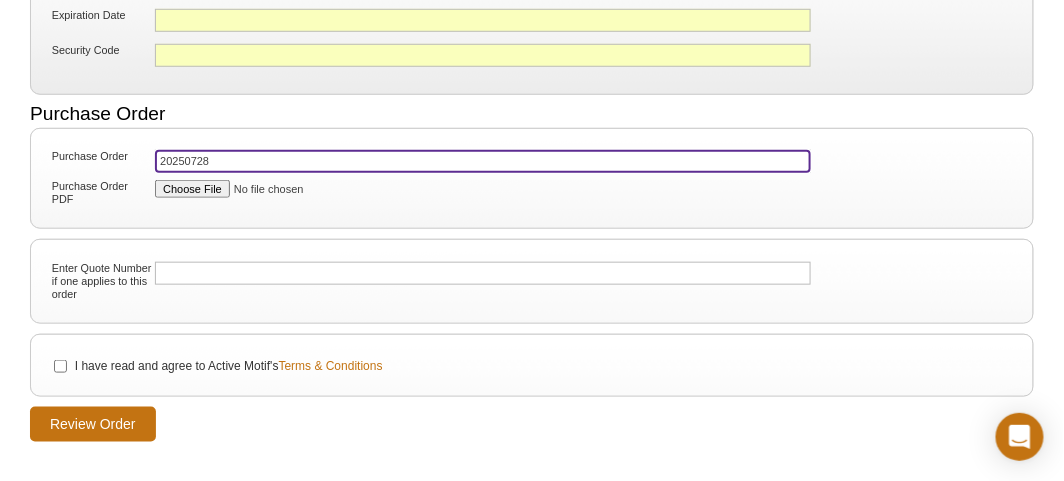 scroll, scrollTop: 454, scrollLeft: 0, axis: vertical 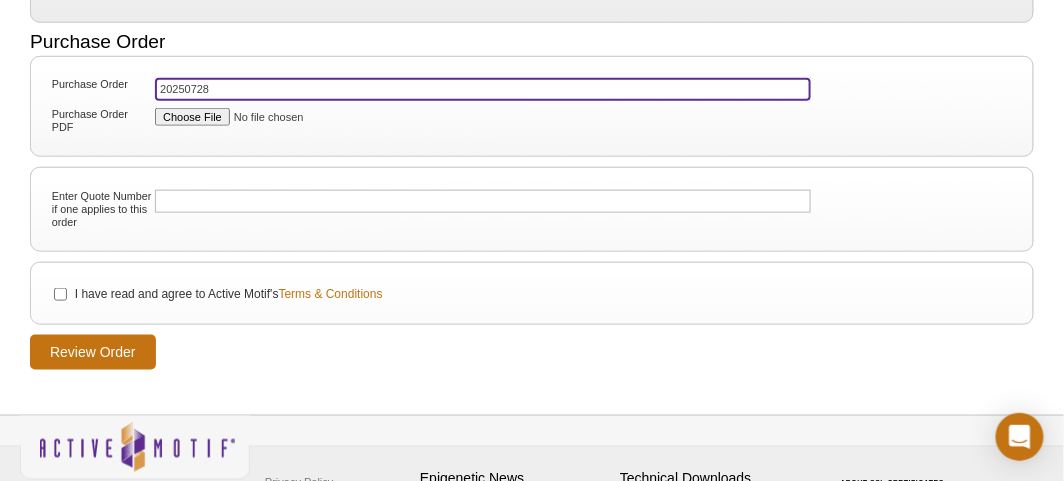 type on "20250728" 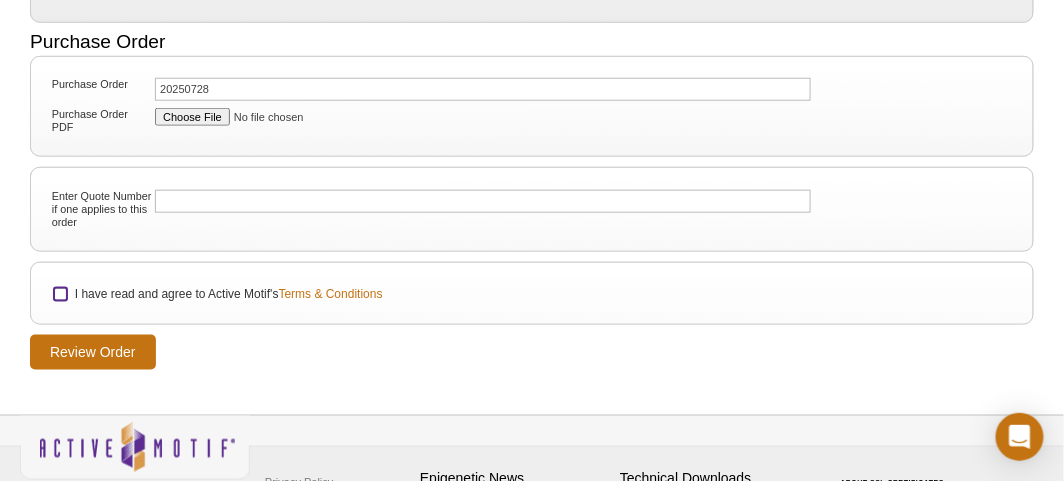 click on "I have read and agree to Active Motif's  Terms & Conditions" at bounding box center [60, 294] 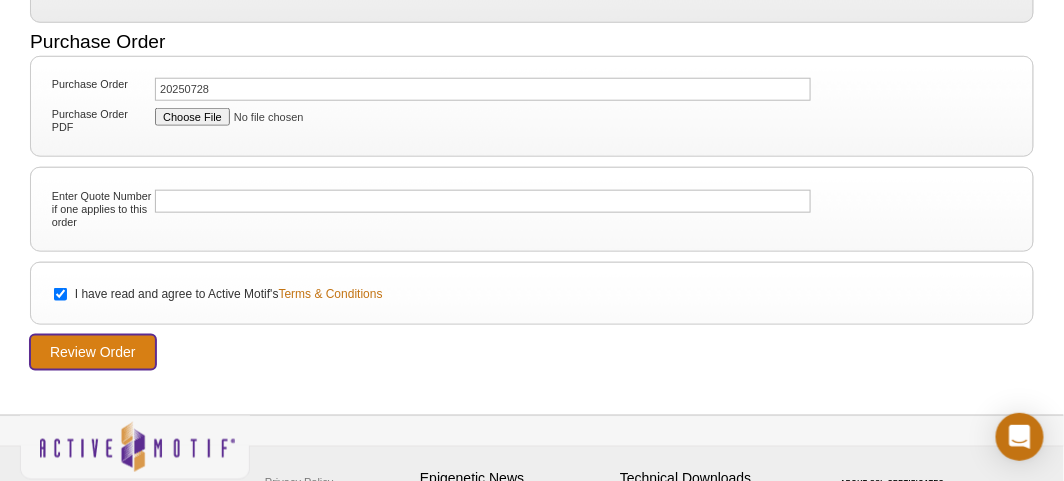 click on "Review Order" at bounding box center [93, 352] 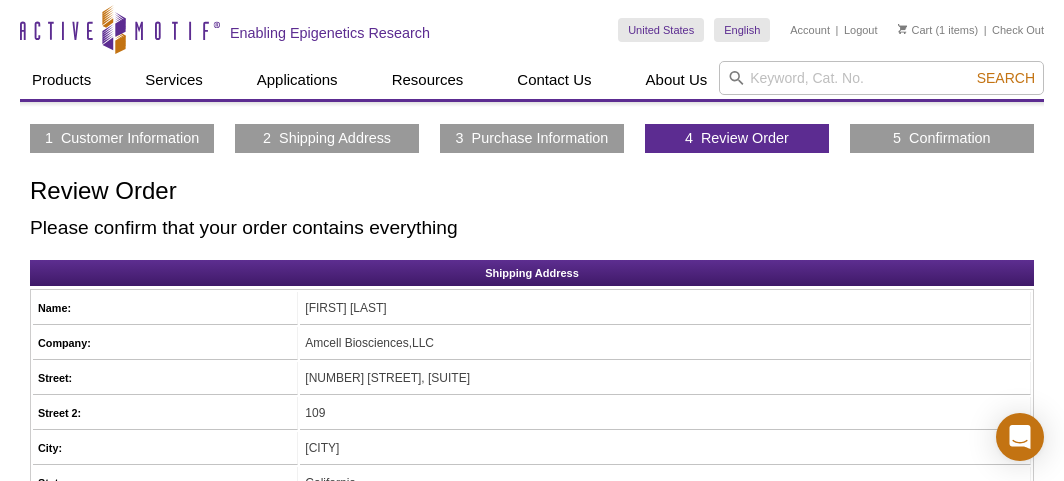 scroll, scrollTop: 0, scrollLeft: 0, axis: both 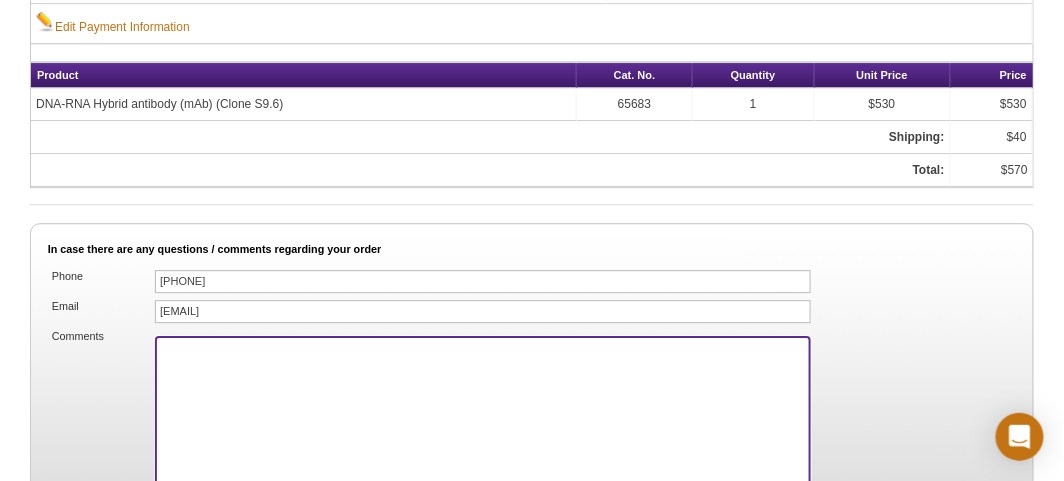 click on "Comments" at bounding box center [483, 461] 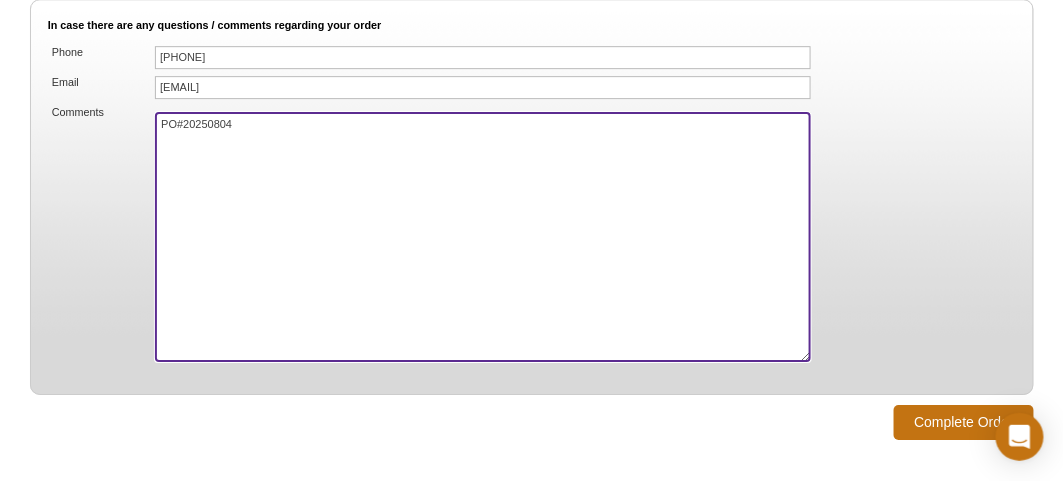 scroll, scrollTop: 1677, scrollLeft: 0, axis: vertical 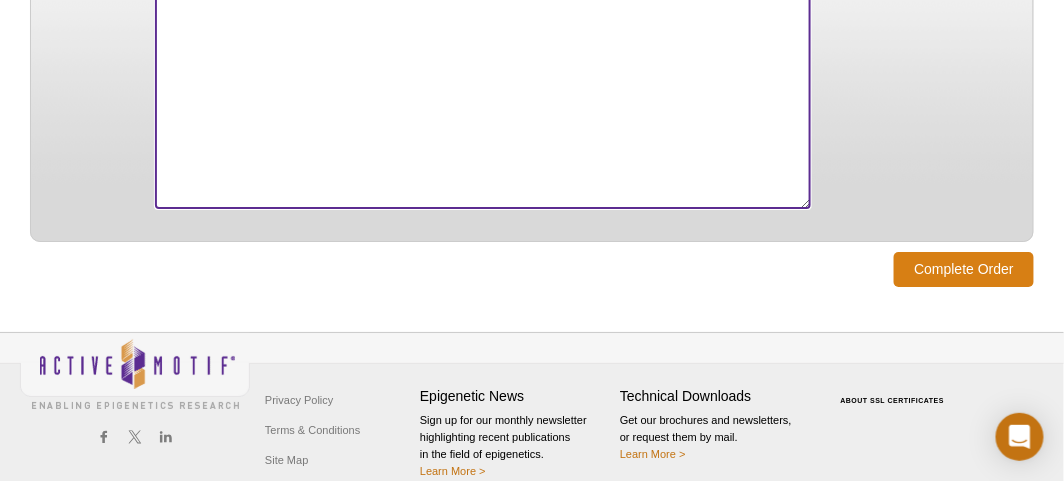 type on "PO#20250804" 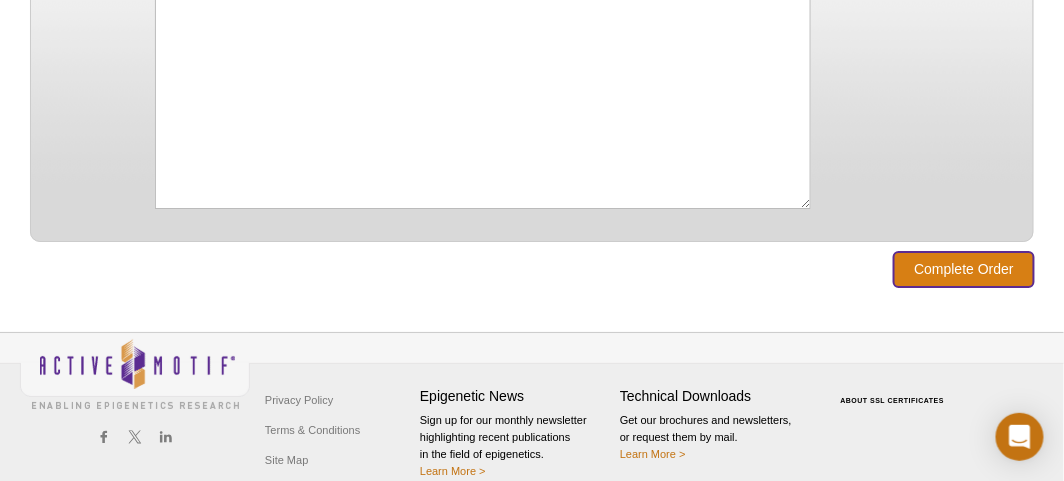 click on "Complete Order" at bounding box center [964, 269] 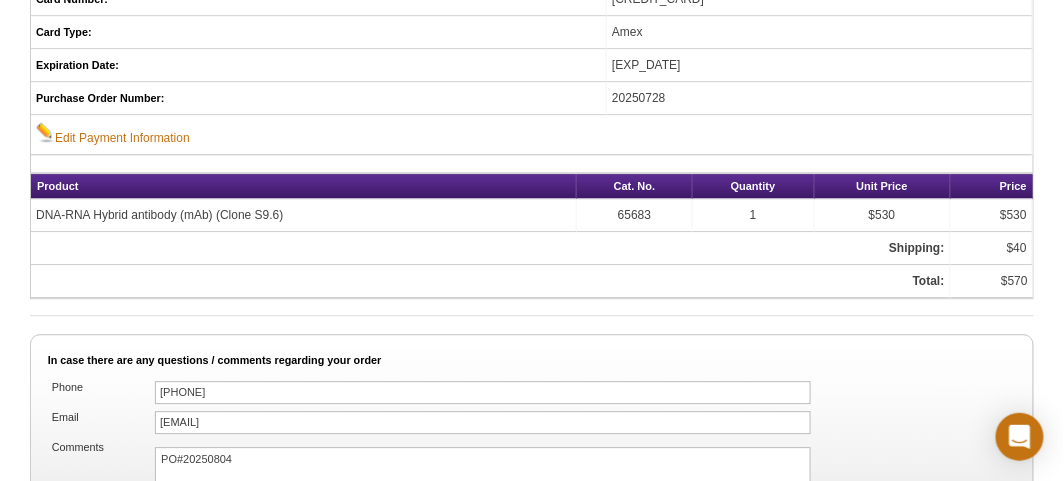 scroll, scrollTop: 1177, scrollLeft: 0, axis: vertical 